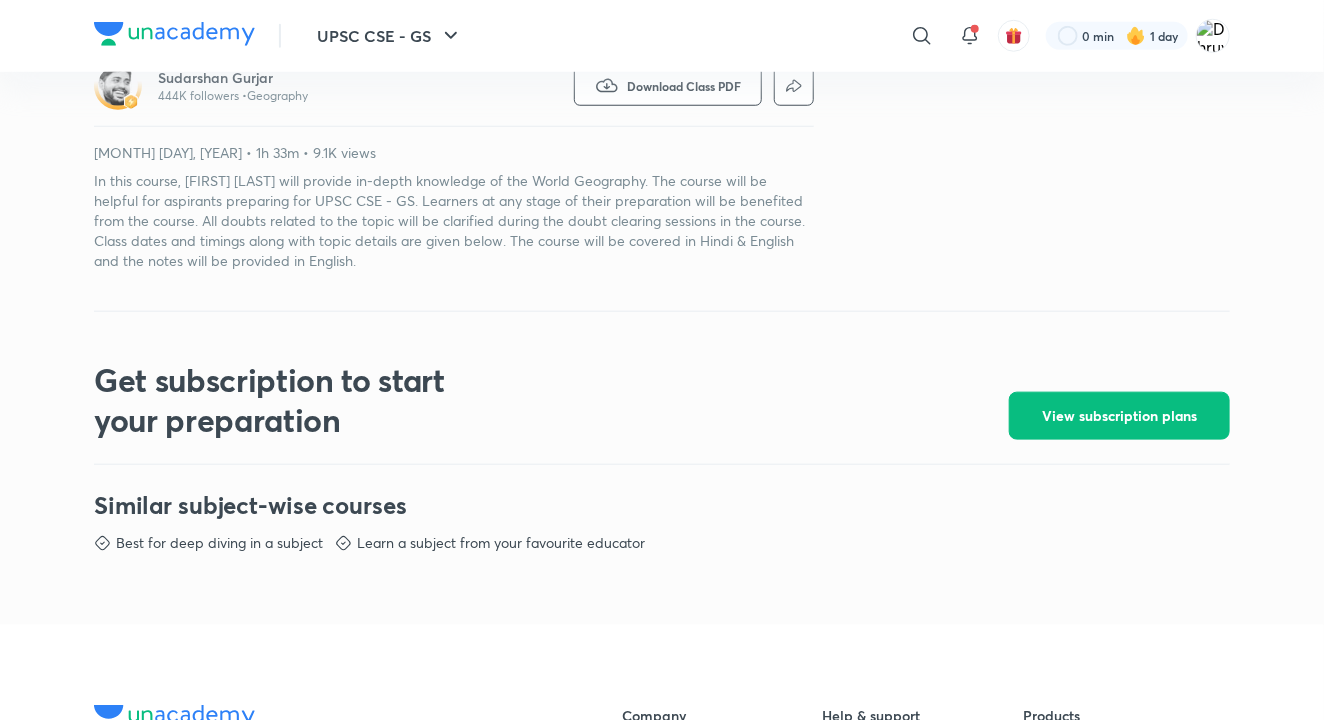 scroll, scrollTop: 680, scrollLeft: 0, axis: vertical 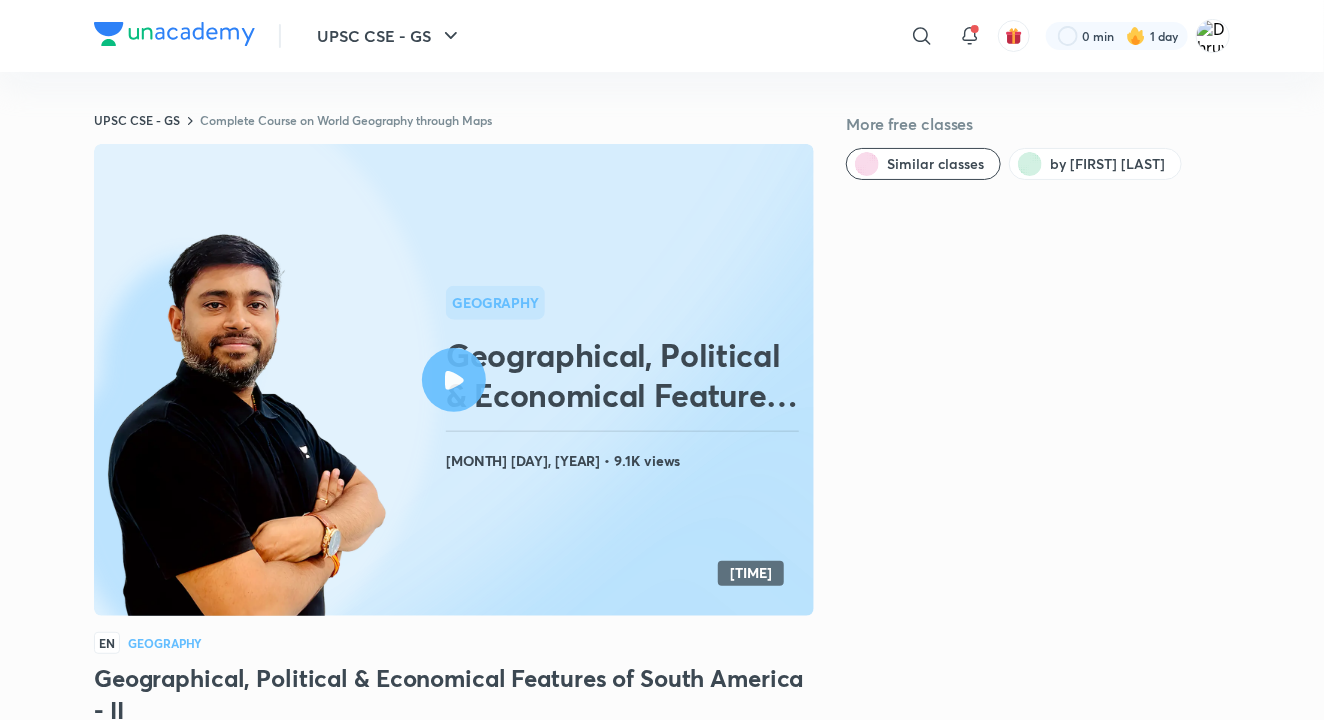 click on "UPSC CSE - GS" at bounding box center [390, 36] 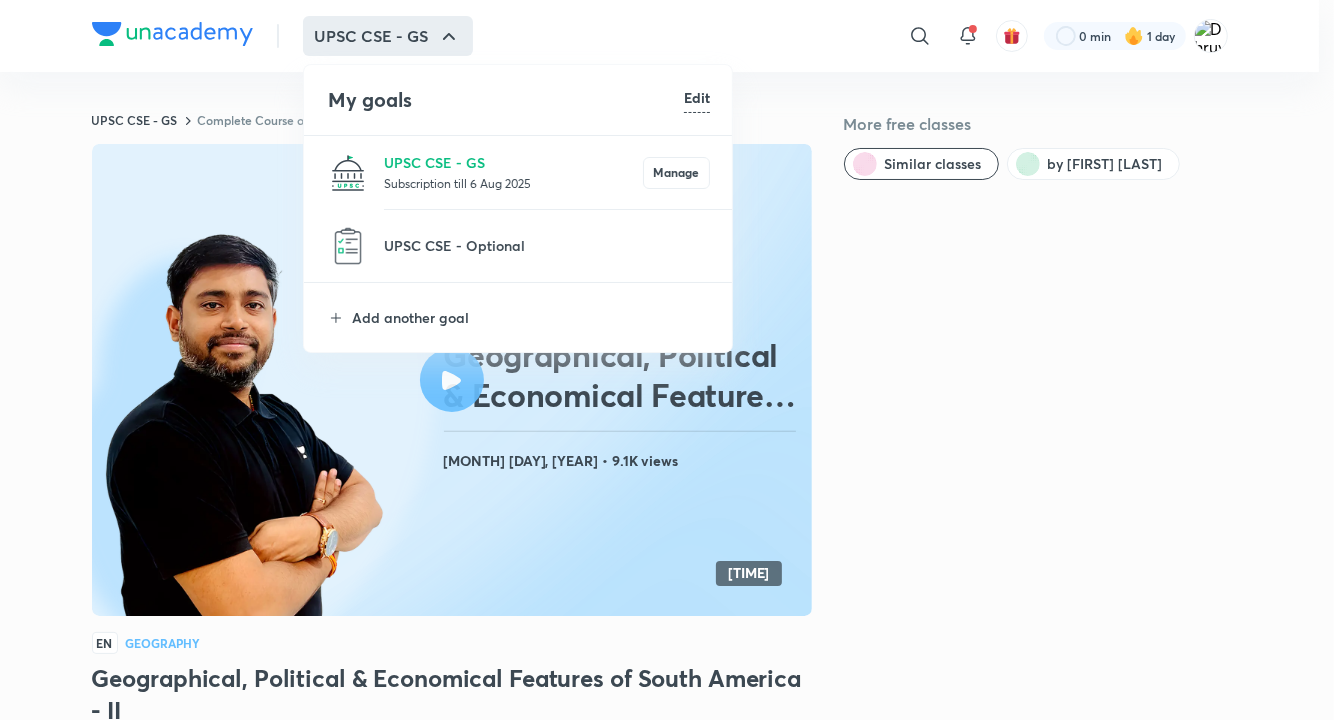 click on "Subscription till 6 Aug 2025" at bounding box center [513, 183] 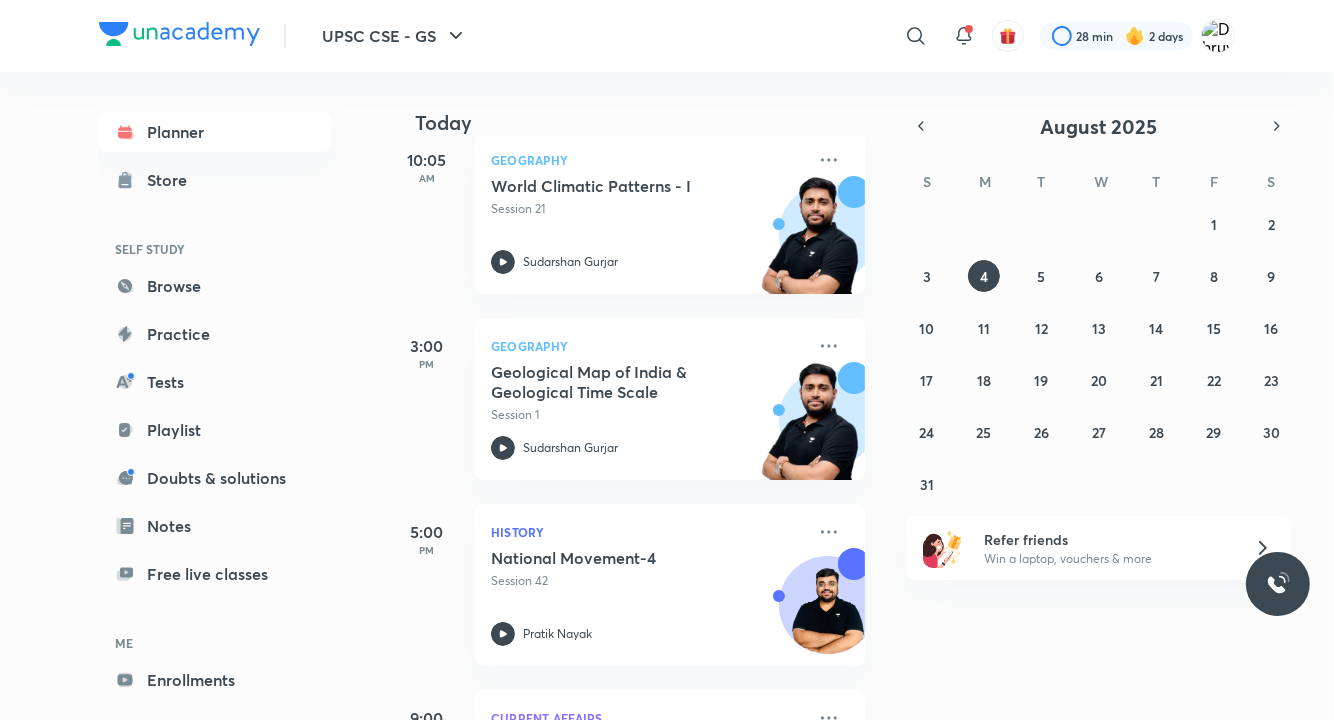 scroll, scrollTop: 124, scrollLeft: 0, axis: vertical 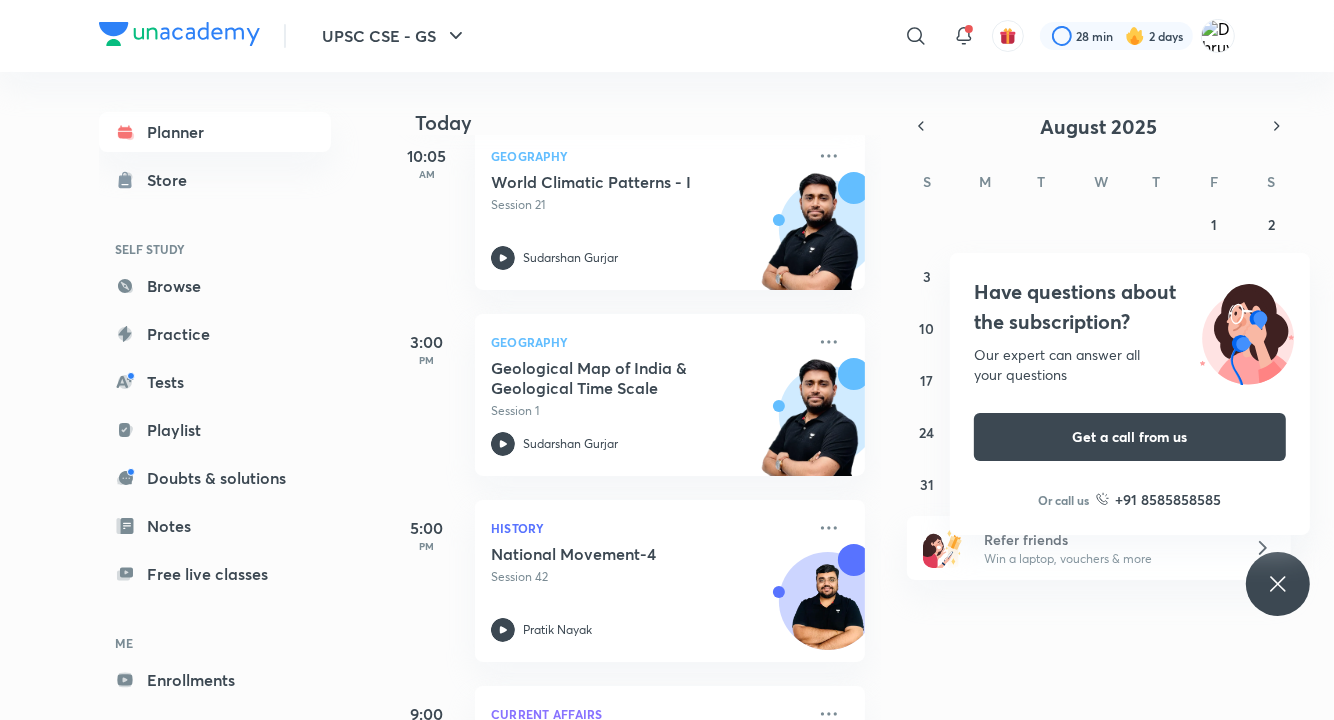 click on "Session 1" at bounding box center [648, 411] 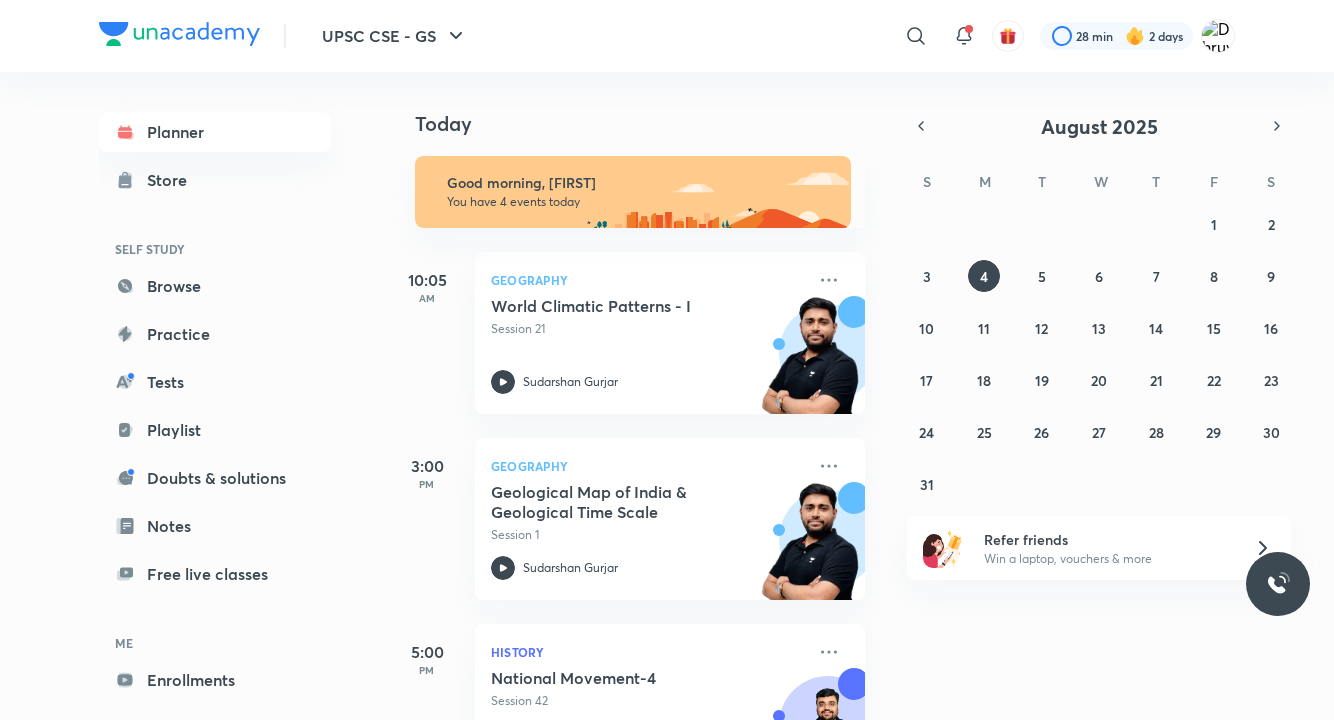 scroll, scrollTop: 0, scrollLeft: 0, axis: both 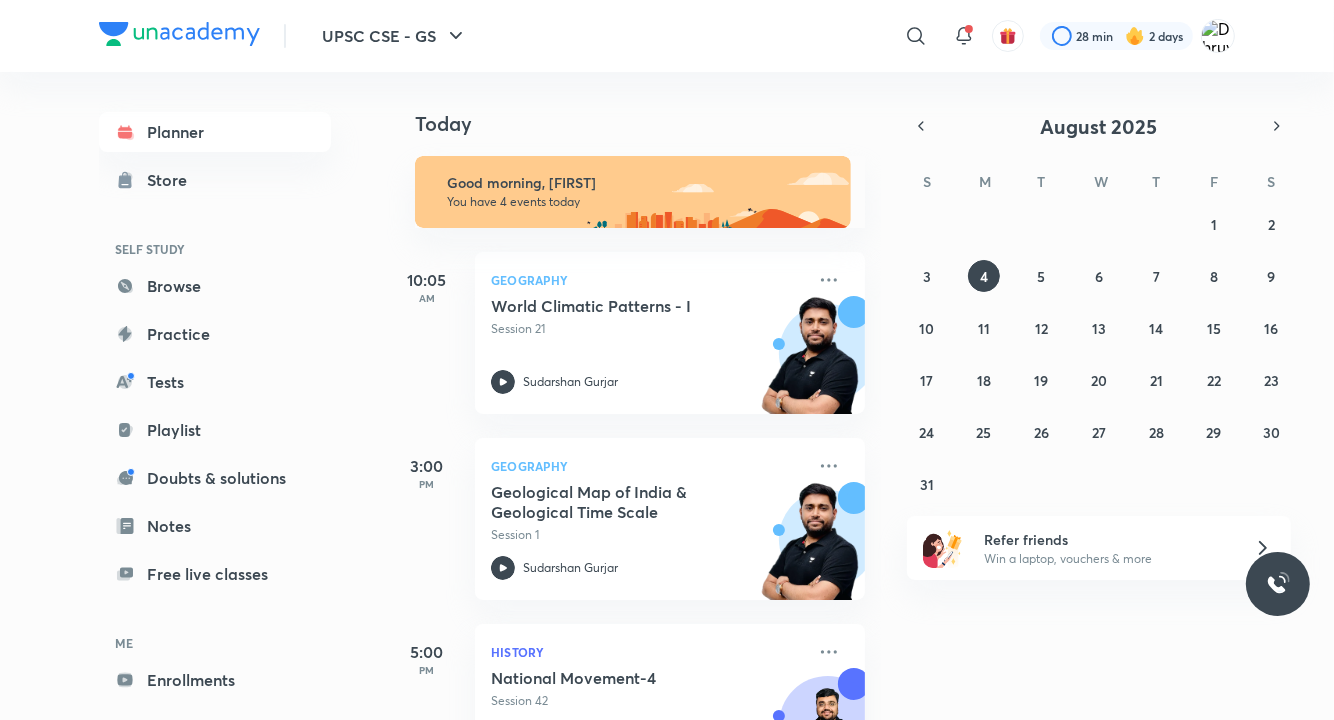 click 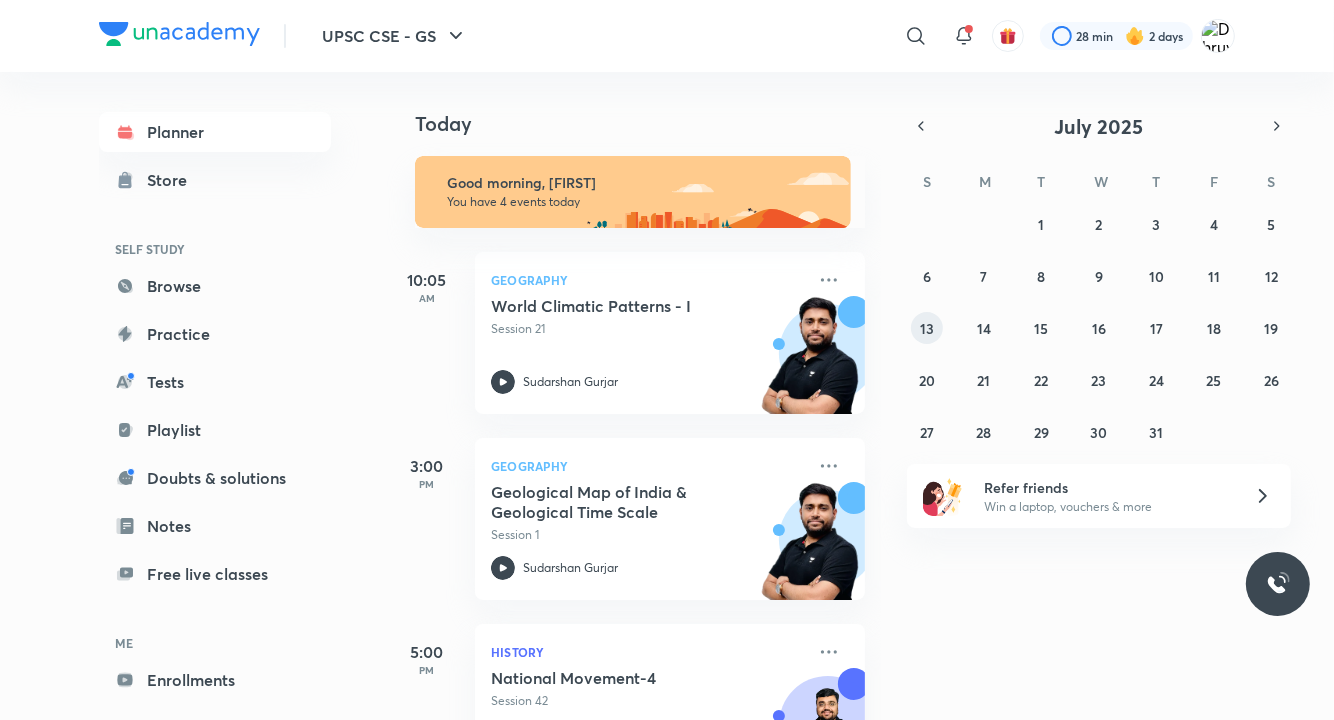 click on "13" at bounding box center [927, 328] 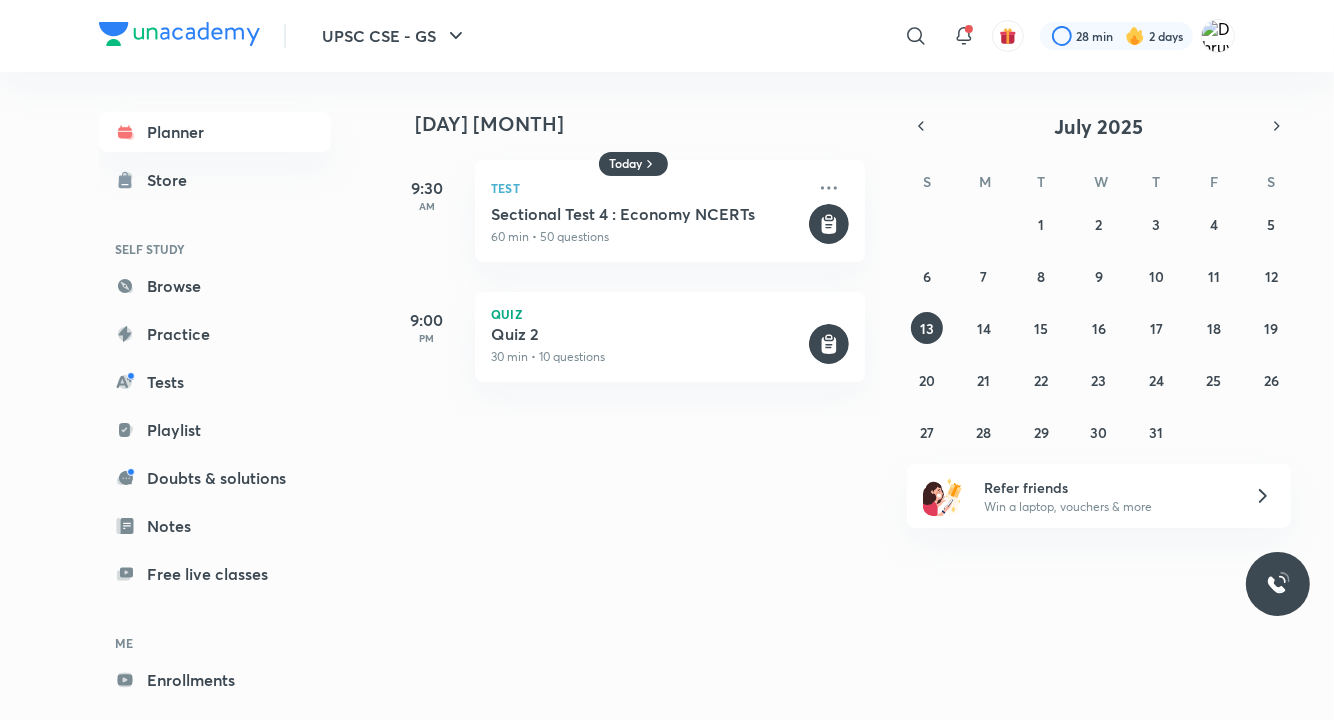 click on "29 30 1 2 3 4 5 6 7 8 9 10 11 12 13 14 15 16 17 18 19 20 21 22 23 24 25 26 27 28 29 30 31 1 2" at bounding box center (1099, 328) 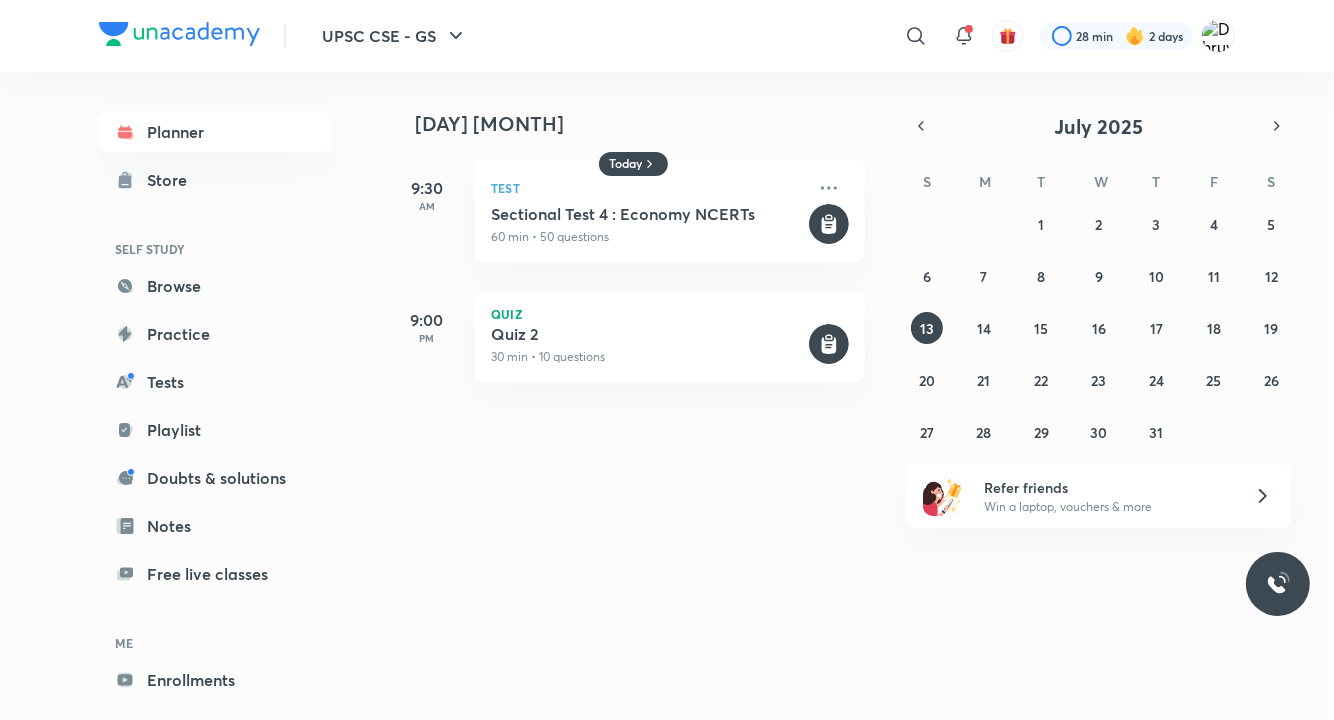 click 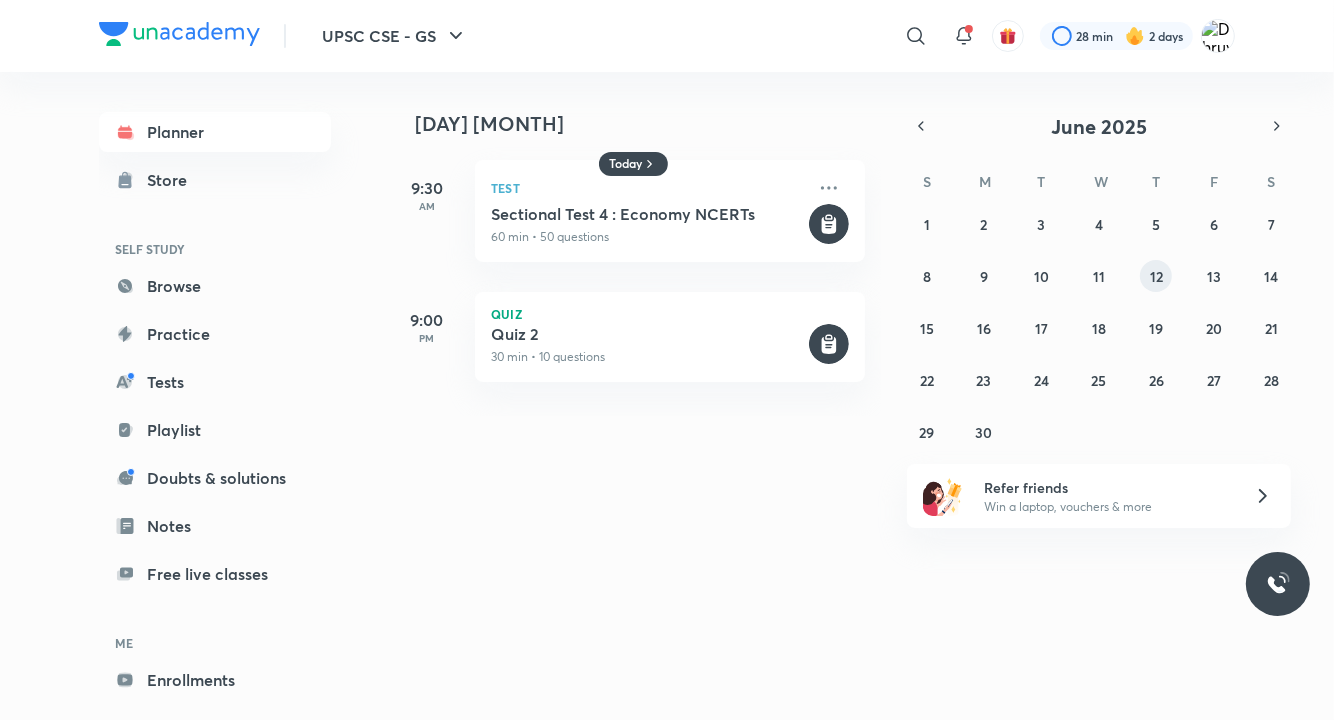 click on "12" at bounding box center [1156, 276] 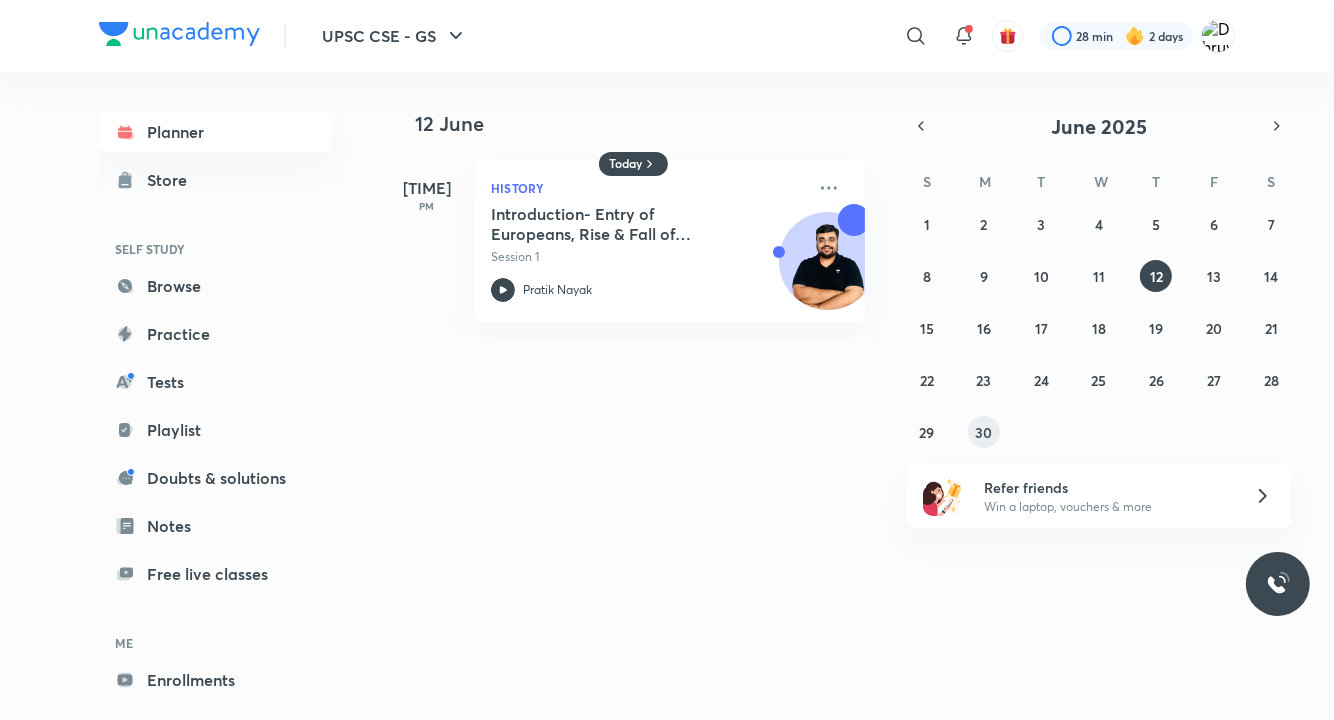 click on "30" at bounding box center [984, 432] 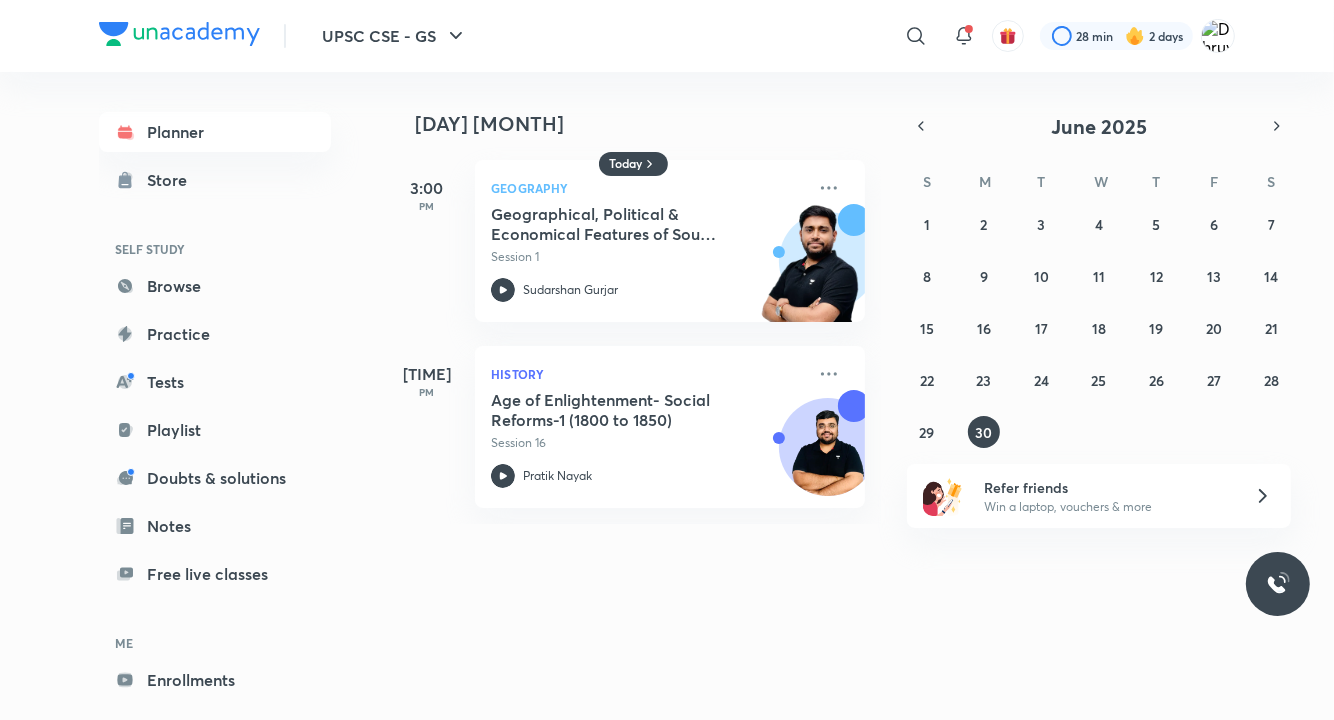 click 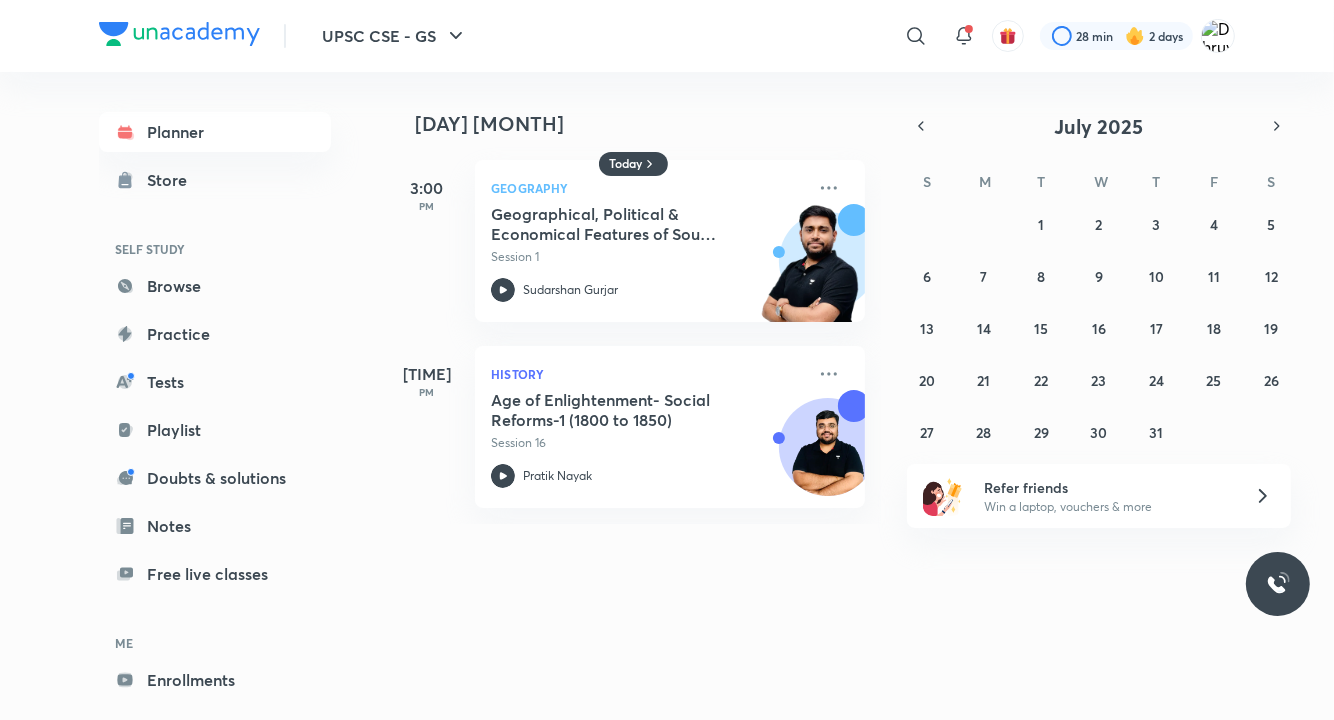 click 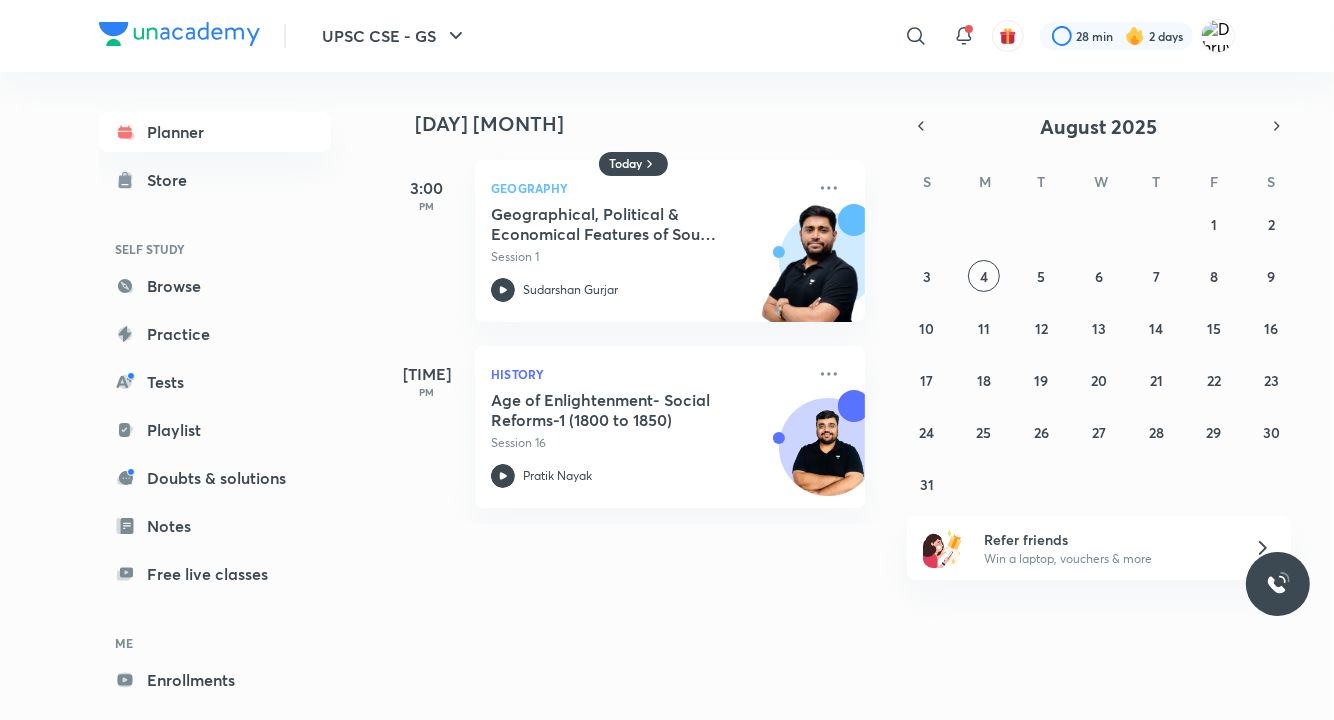 click at bounding box center (921, 126) 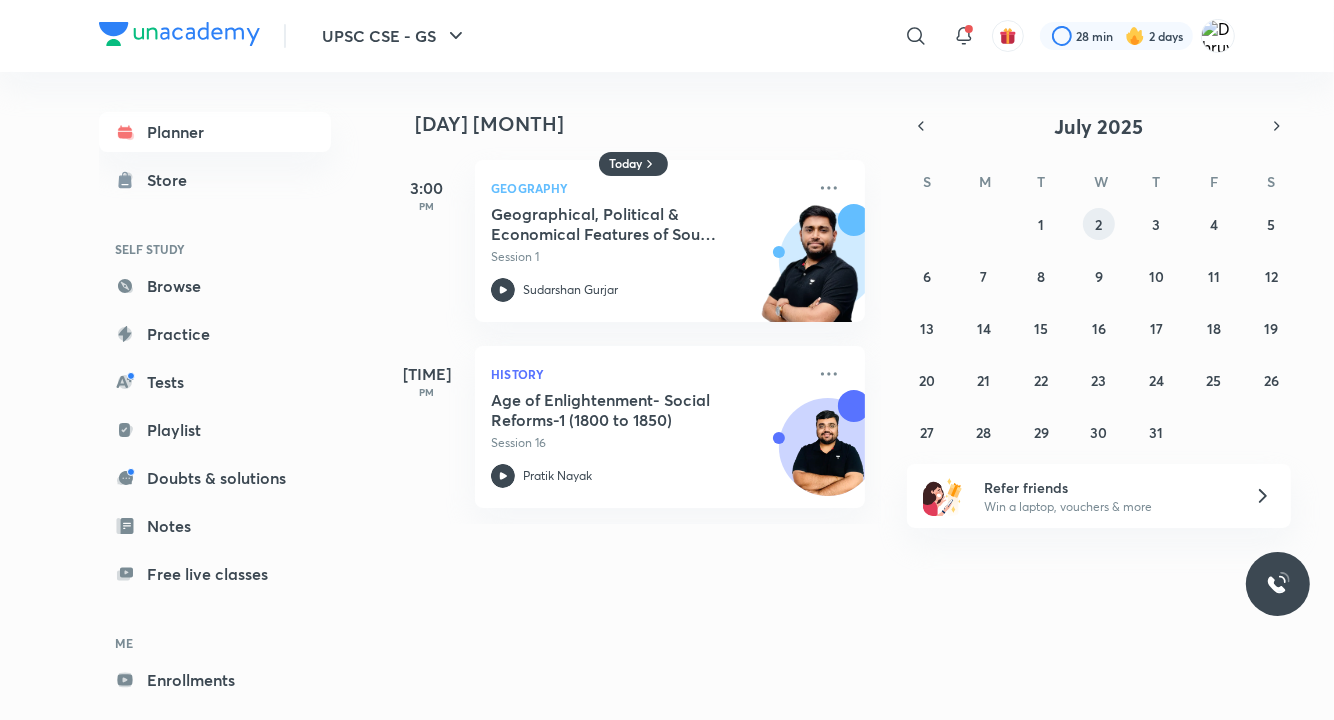 click on "2" at bounding box center [1099, 224] 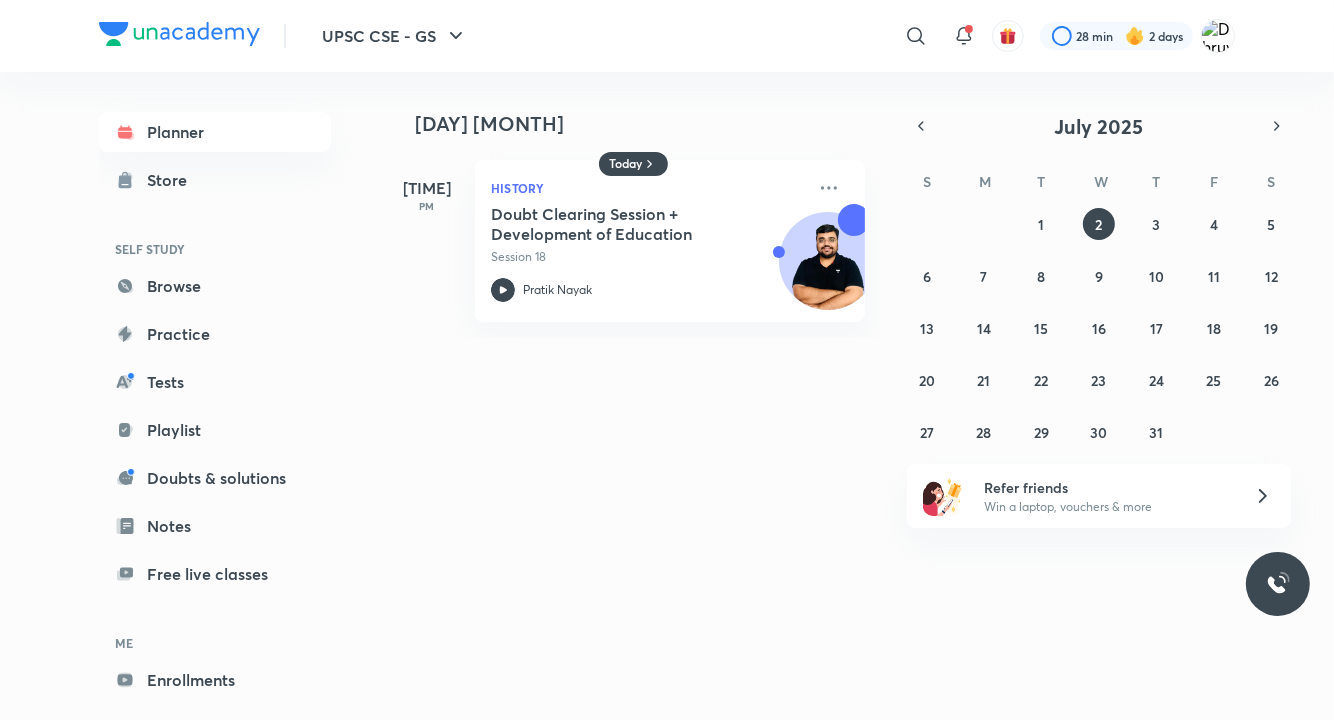 click on "29 30 1 2 3 4 5 6 7 8 9 10 11 12 13 14 15 16 17 18 19 20 21 22 23 24 25 26 27 28 29 30 31 1 2" at bounding box center [1099, 328] 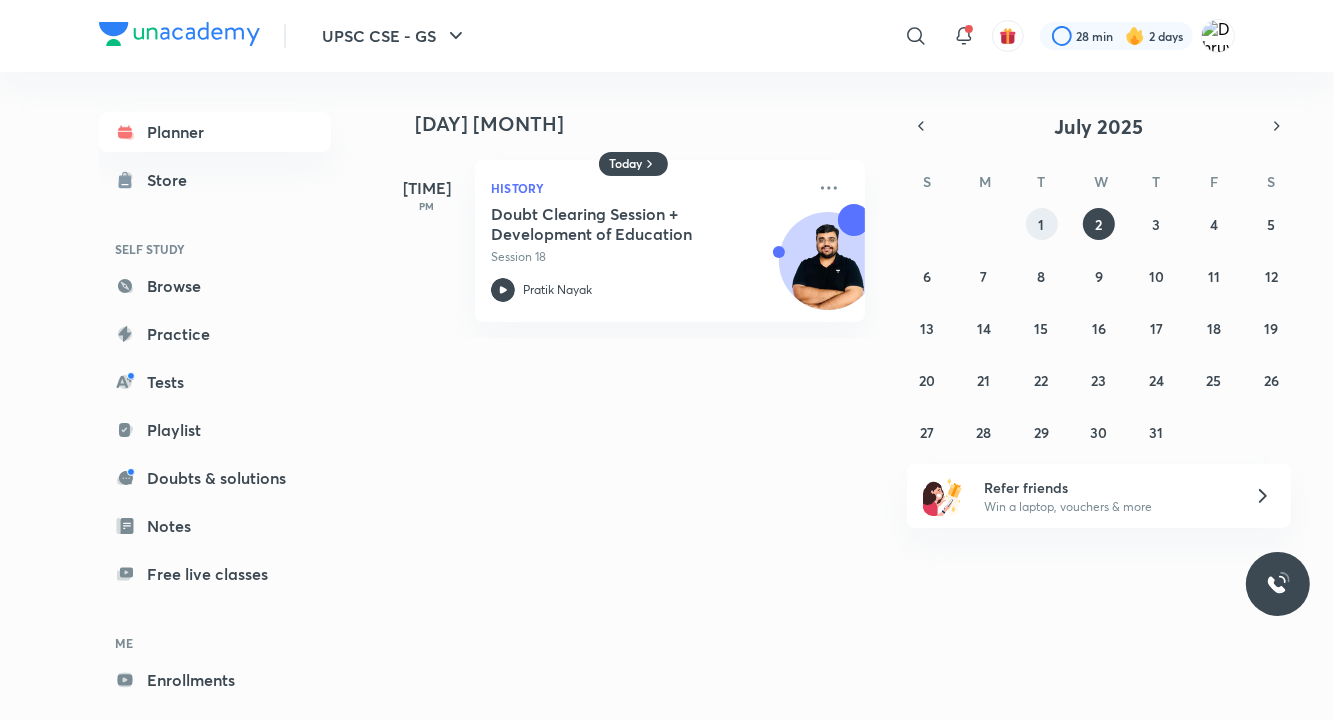 click on "1" at bounding box center (1042, 224) 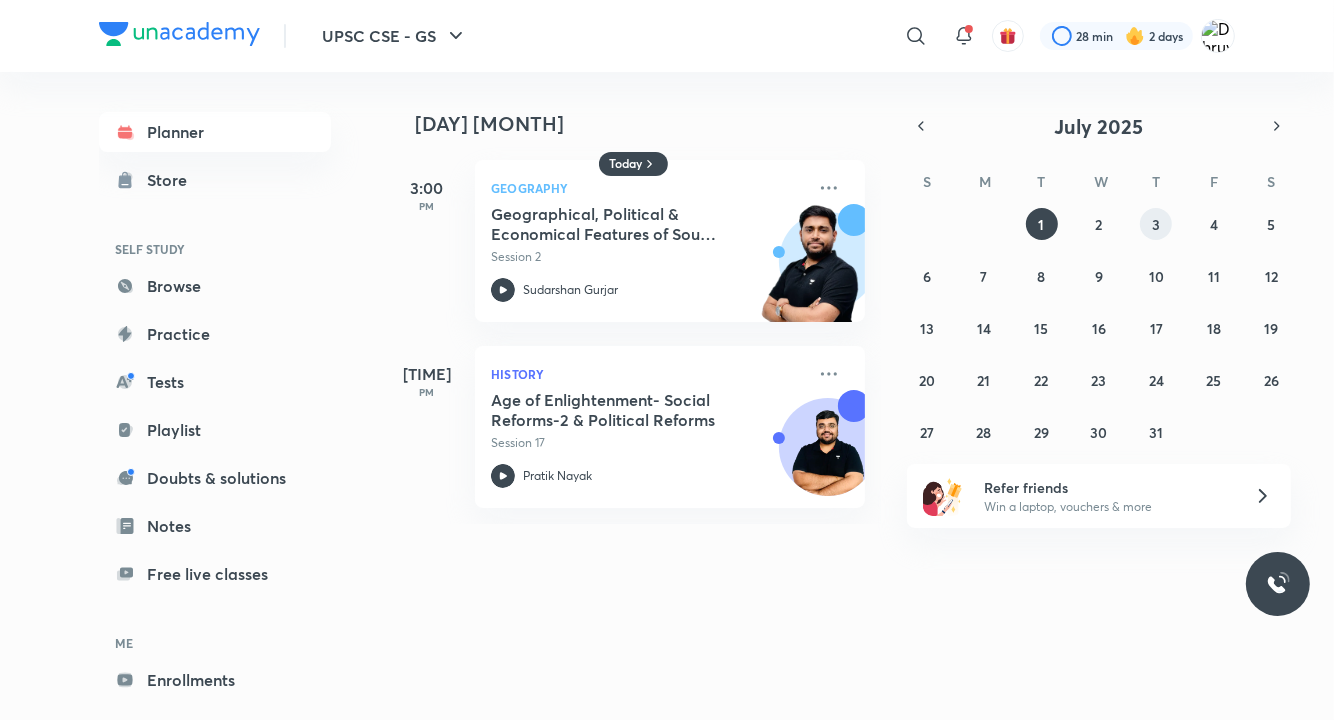 click on "3" at bounding box center [1156, 224] 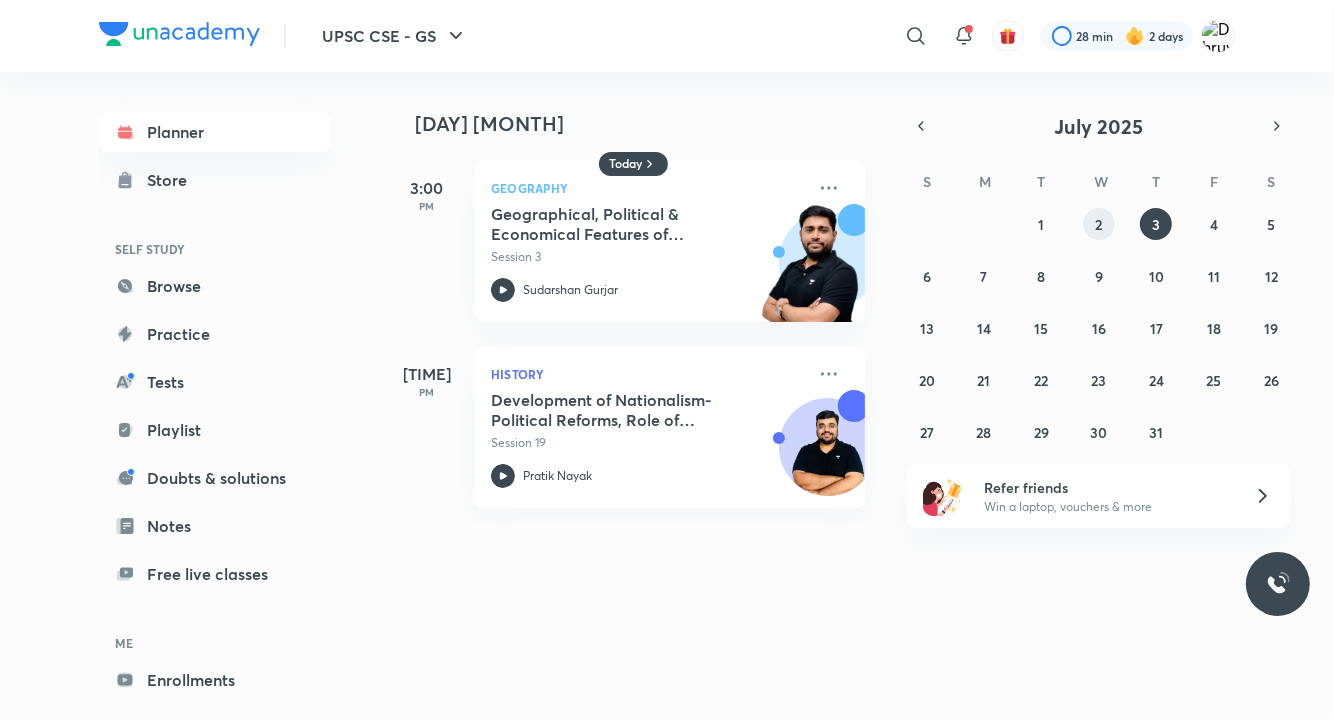 click on "2" at bounding box center (1099, 224) 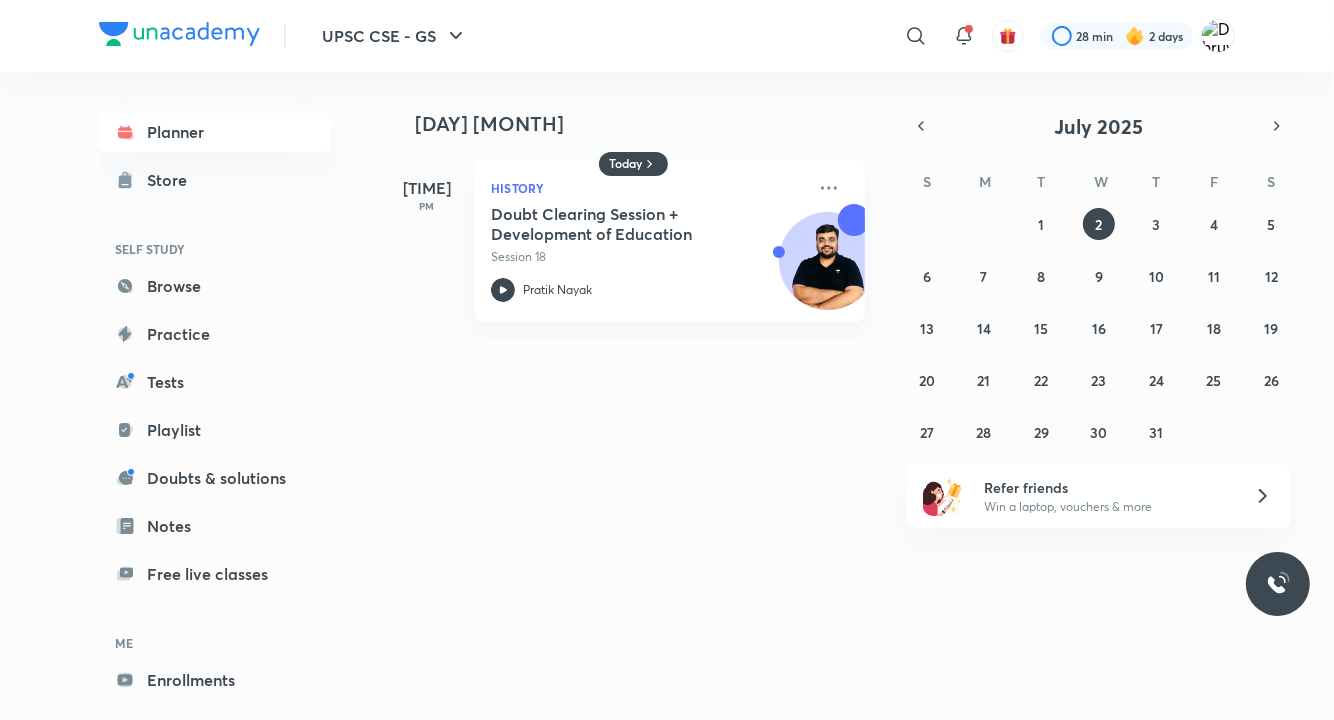 click on "29 30 1 2 3 4 5 6 7 8 9 10 11 12 13 14 15 16 17 18 19 20 21 22 23 24 25 26 27 28 29 30 31 1 2" at bounding box center (1099, 328) 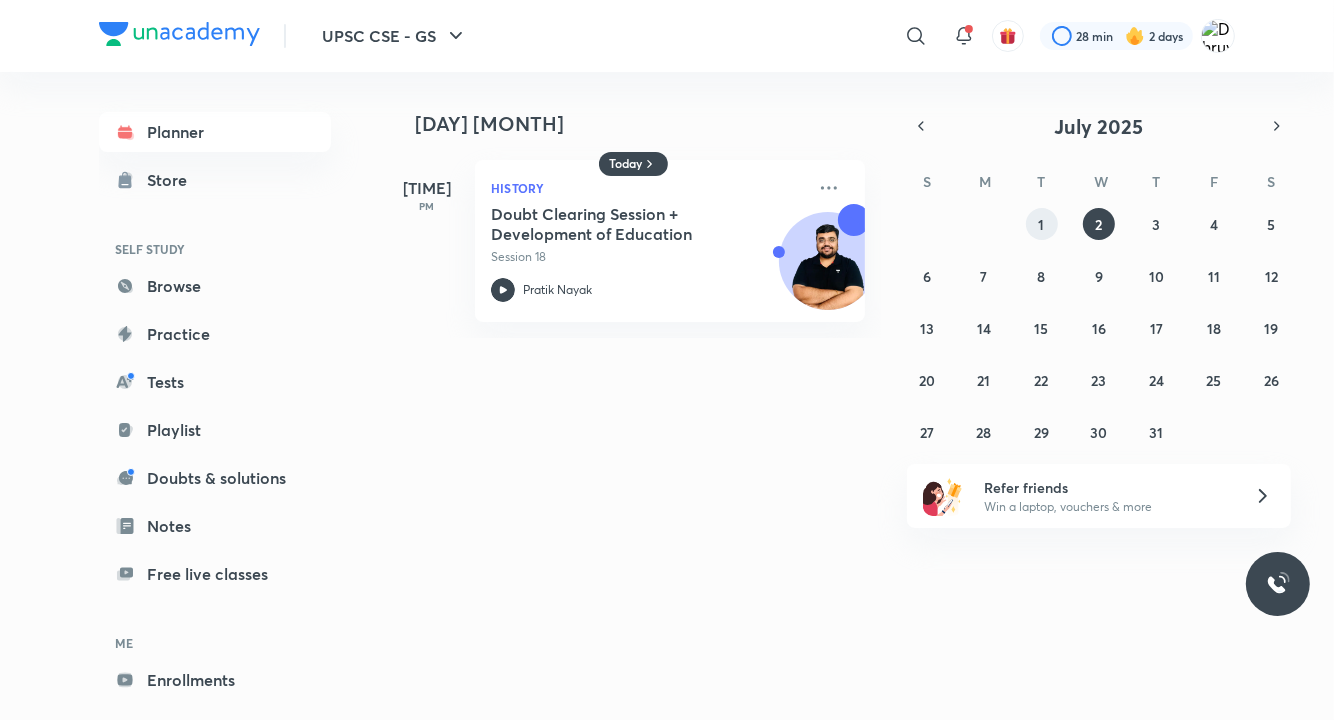 click on "1" at bounding box center [1042, 224] 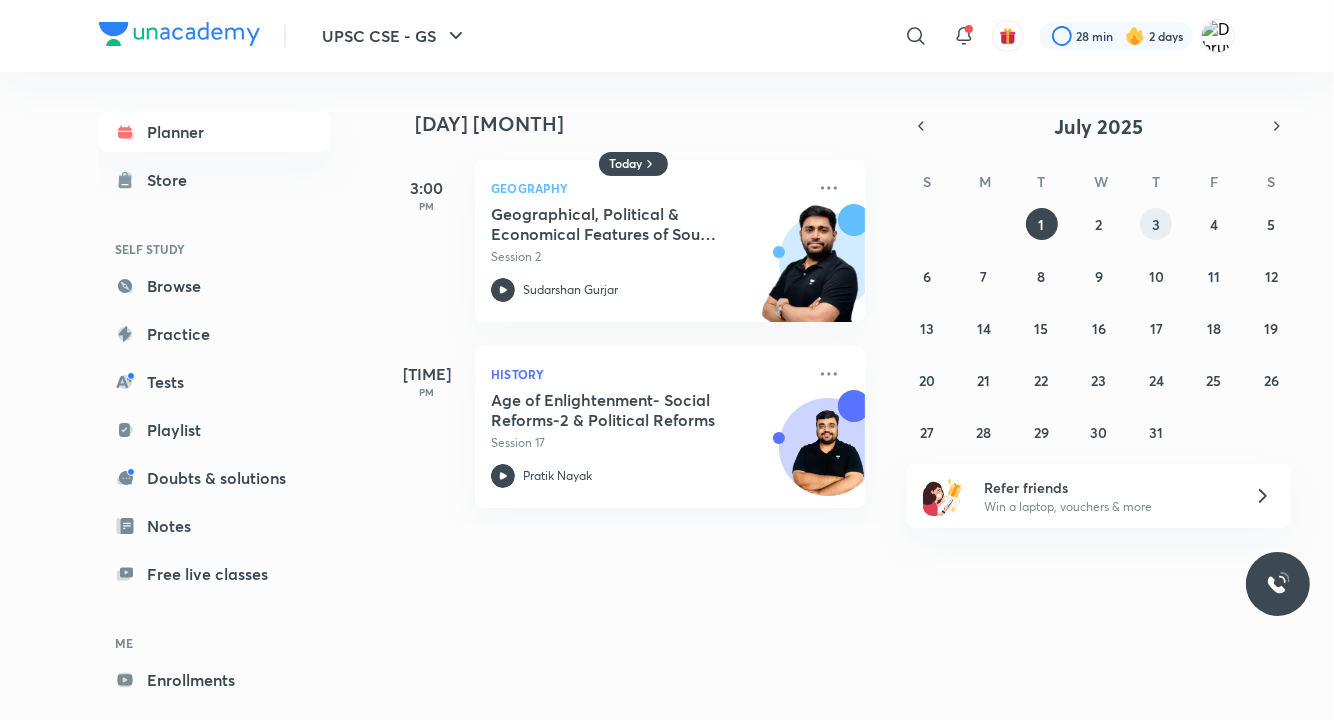 click on "3" at bounding box center (1156, 224) 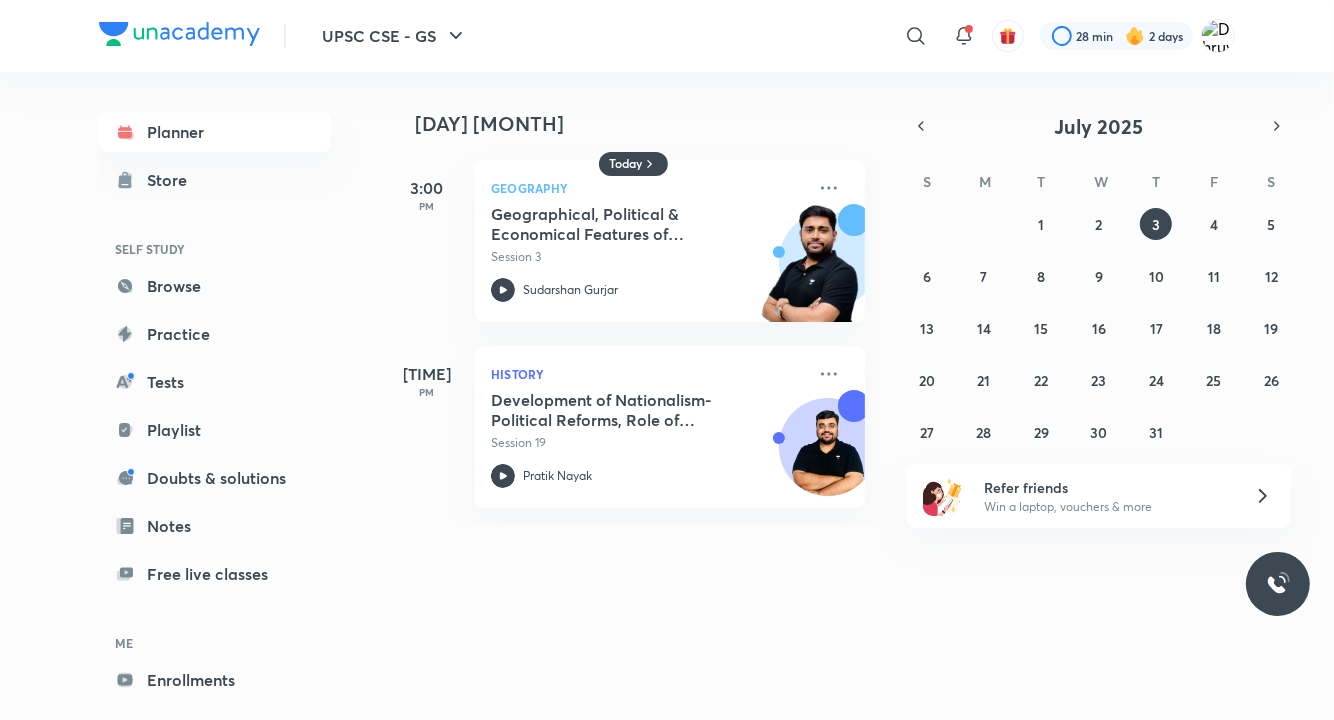 click on "Geographical, Political & Economical Features of Africa - II" at bounding box center [615, 224] 